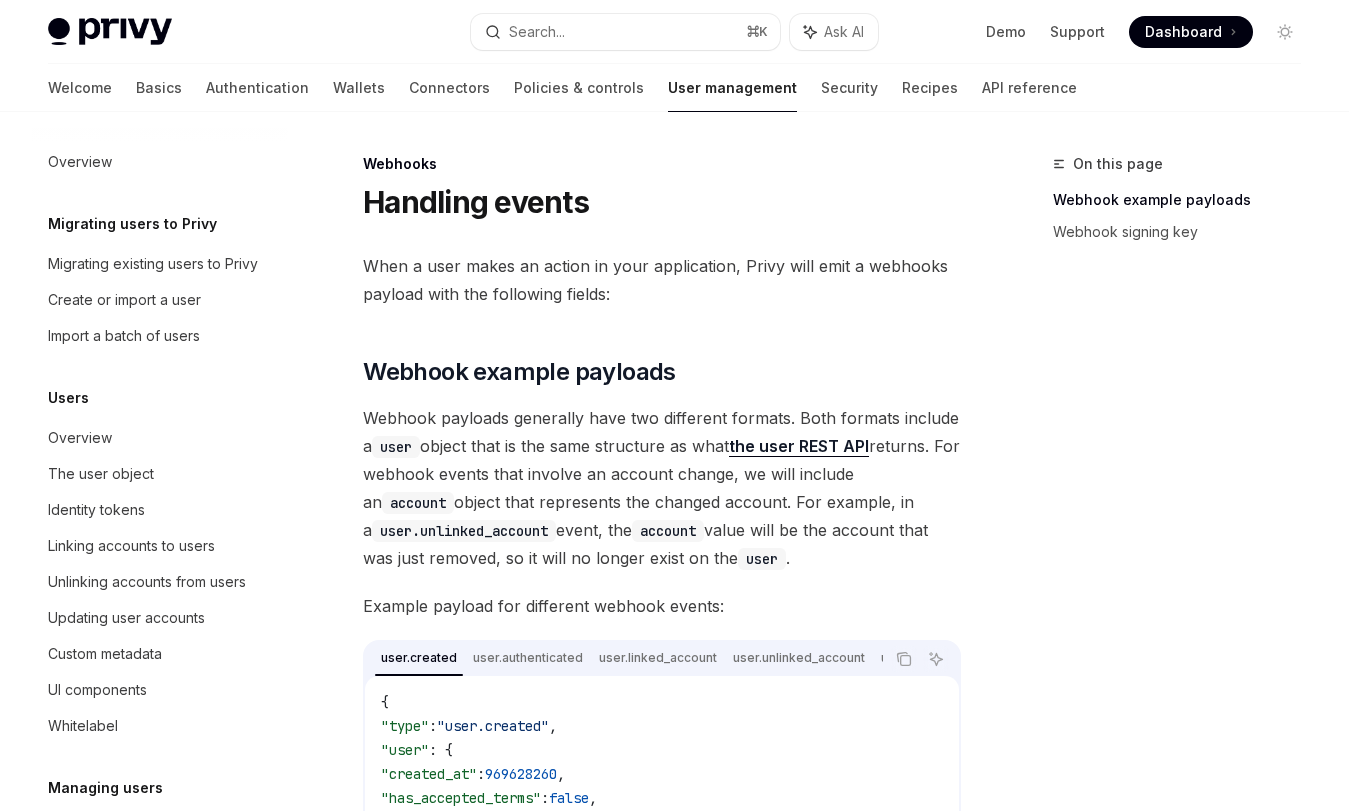 scroll, scrollTop: 0, scrollLeft: 0, axis: both 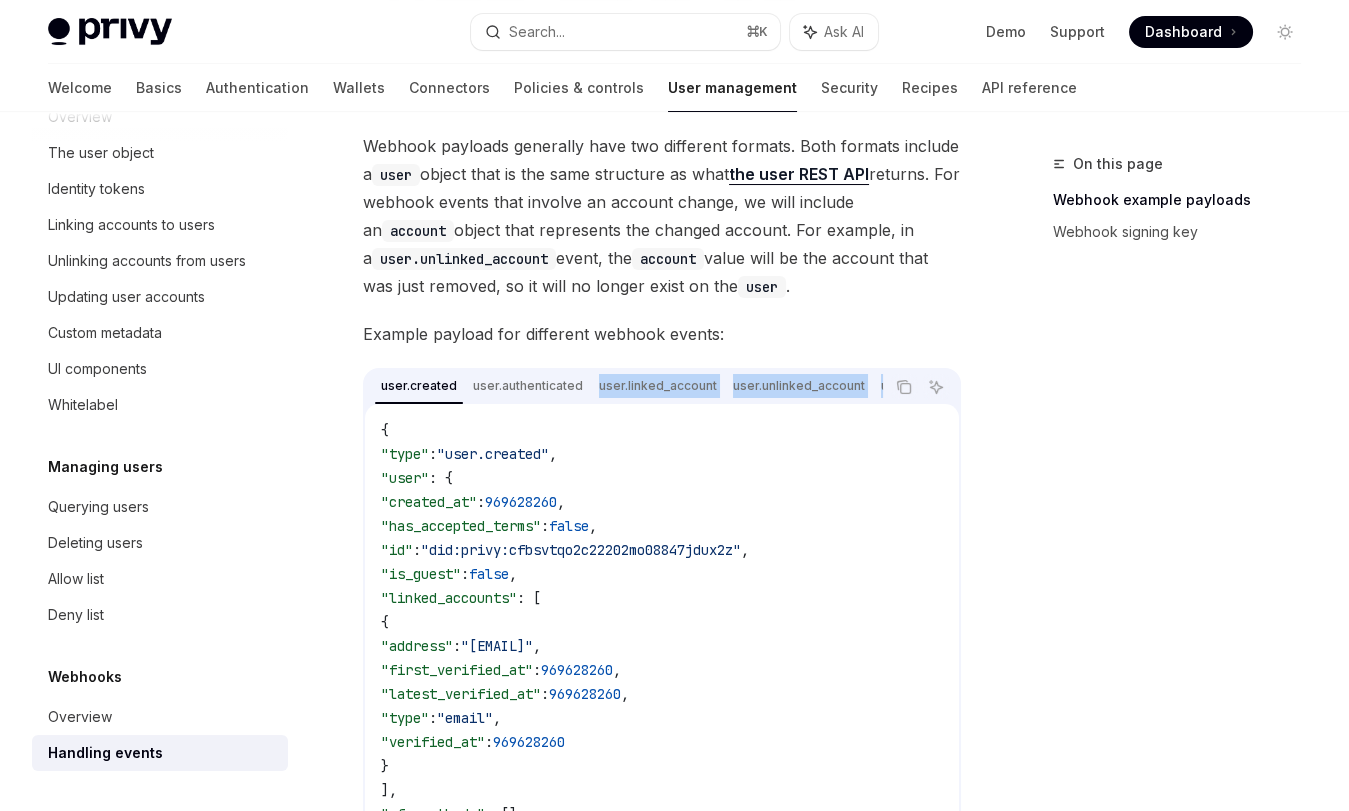 drag, startPoint x: 468, startPoint y: 411, endPoint x: 582, endPoint y: 400, distance: 114.52947 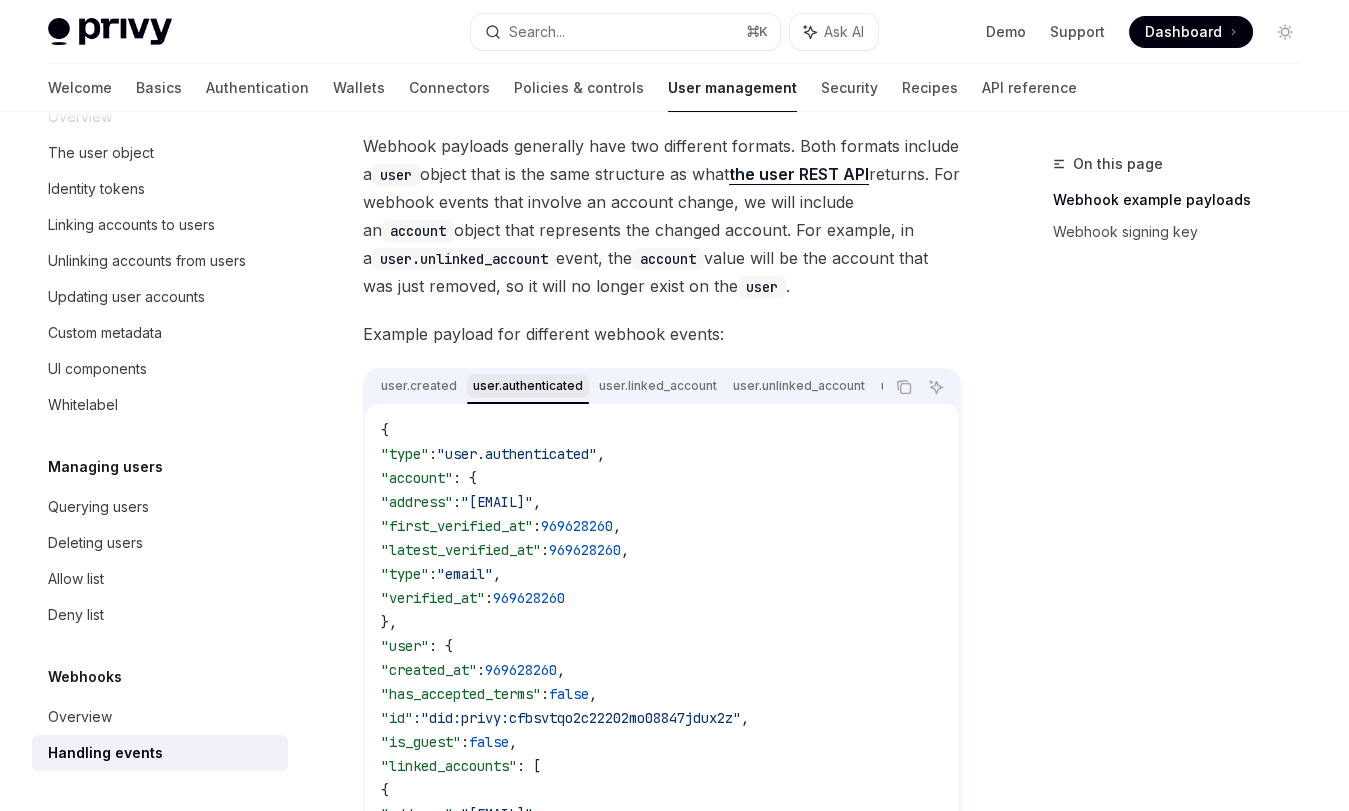 drag, startPoint x: 515, startPoint y: 401, endPoint x: 482, endPoint y: 402, distance: 33.01515 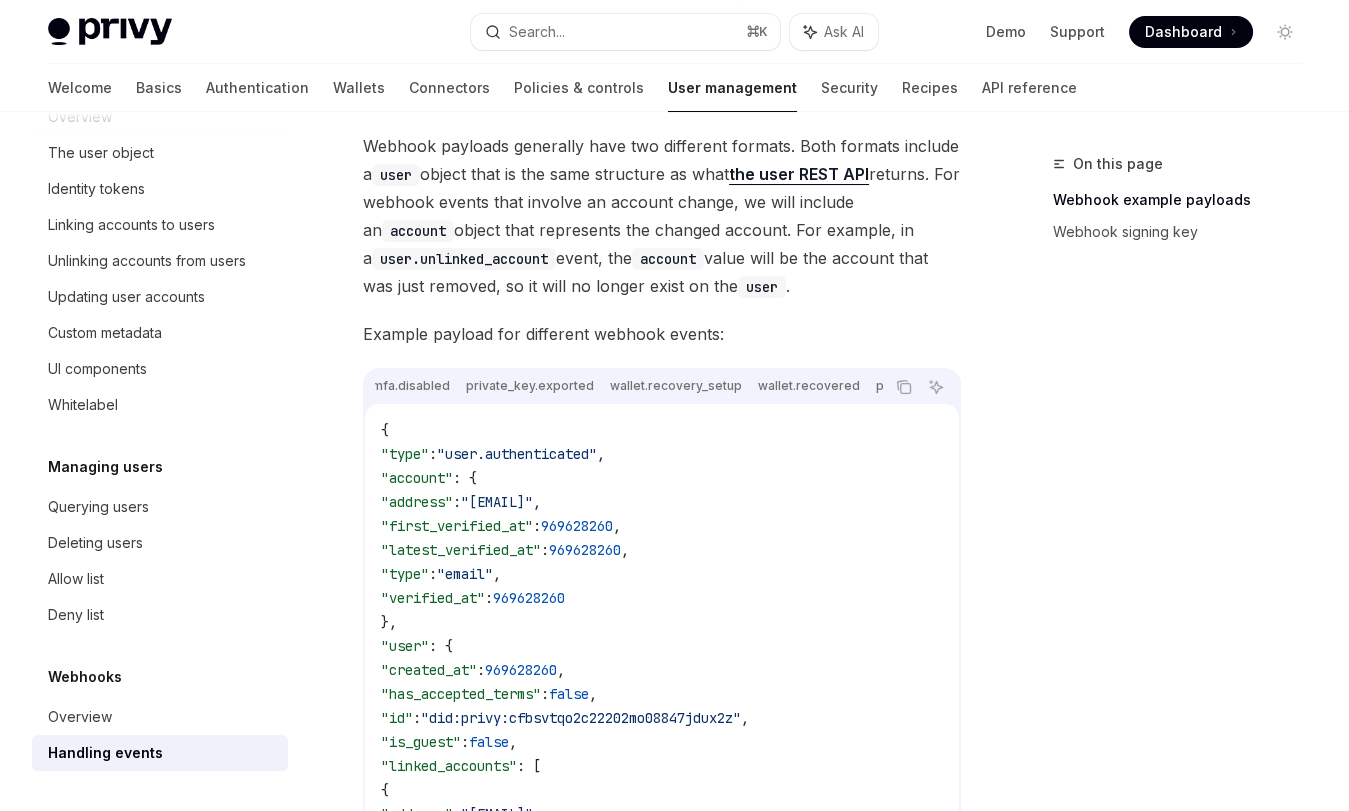 scroll, scrollTop: 0, scrollLeft: 0, axis: both 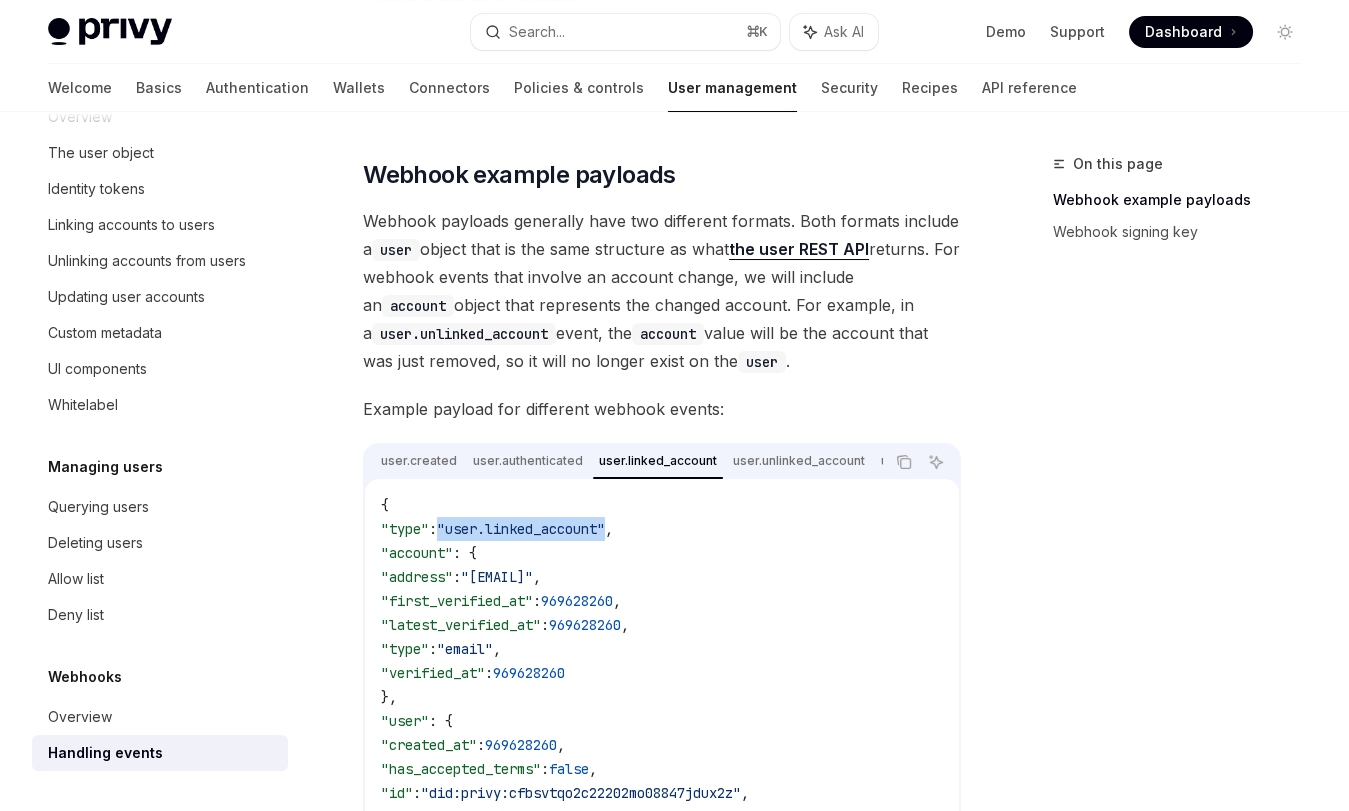 drag, startPoint x: 466, startPoint y: 535, endPoint x: 638, endPoint y: 538, distance: 172.02615 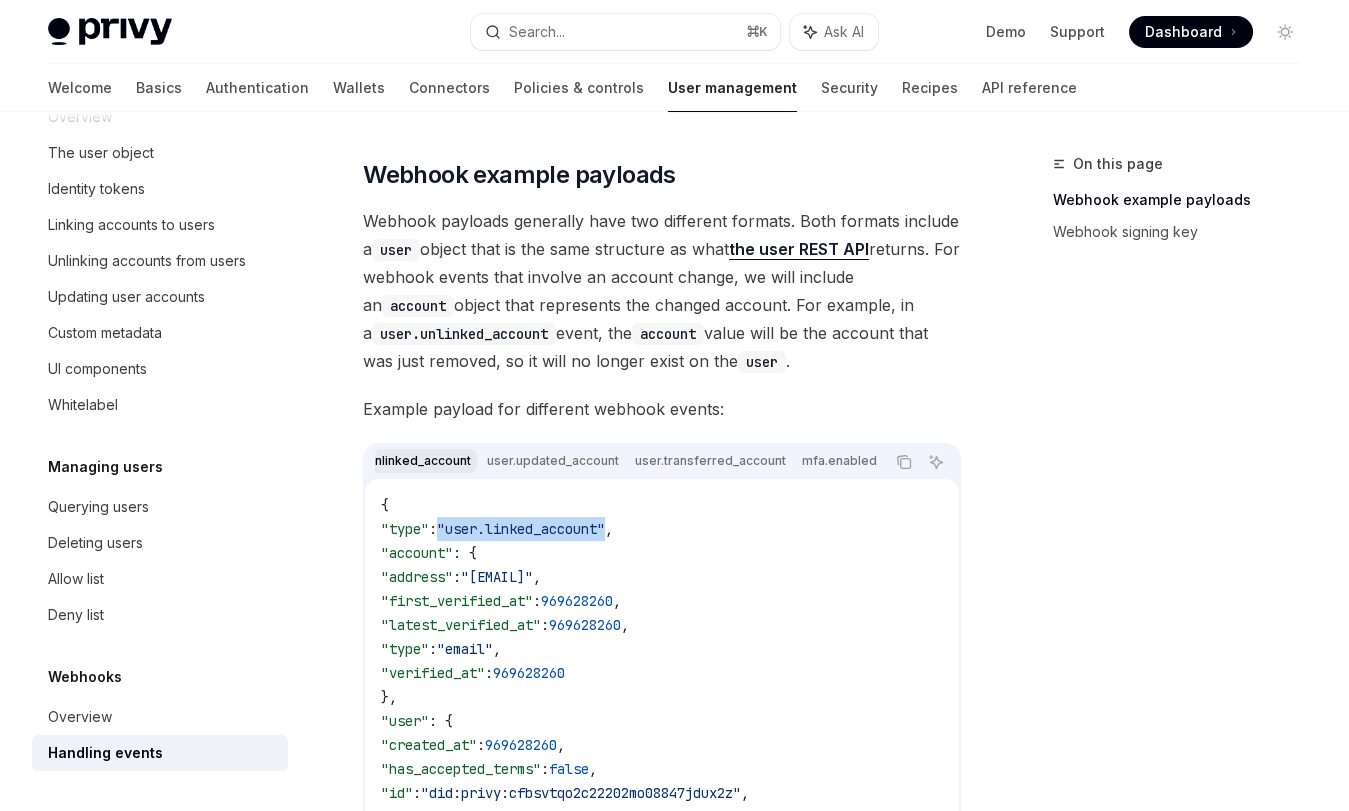 scroll, scrollTop: 0, scrollLeft: 417, axis: horizontal 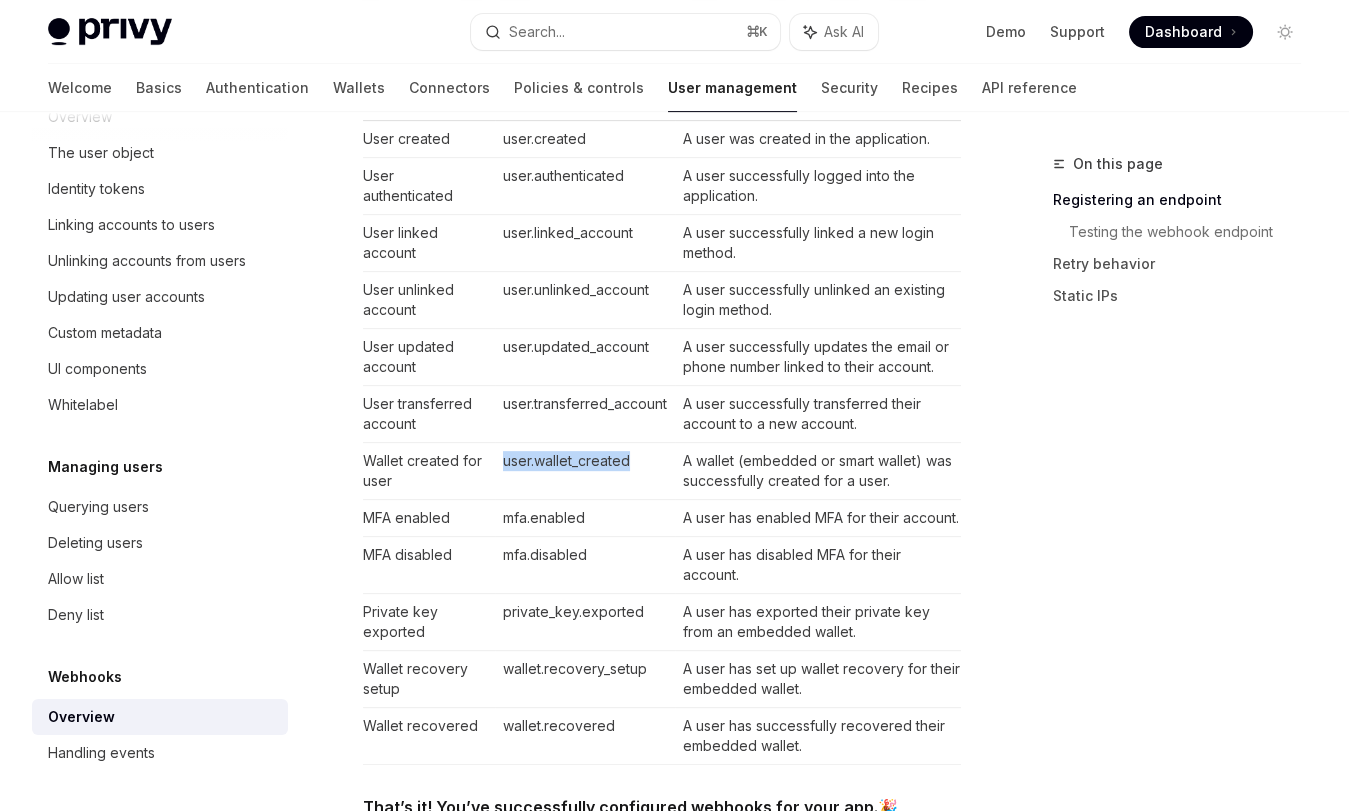 drag, startPoint x: 636, startPoint y: 451, endPoint x: 503, endPoint y: 452, distance: 133.00375 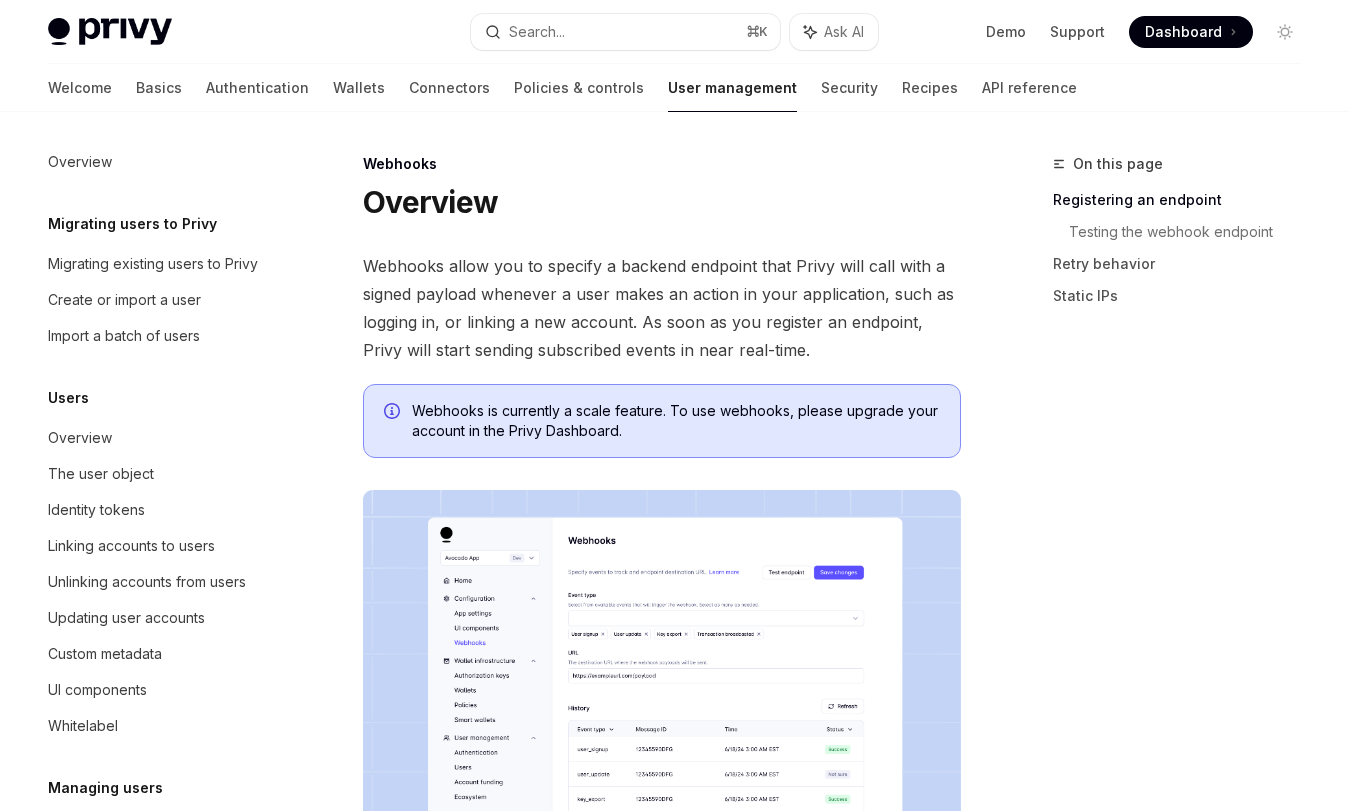 scroll, scrollTop: 1657, scrollLeft: 0, axis: vertical 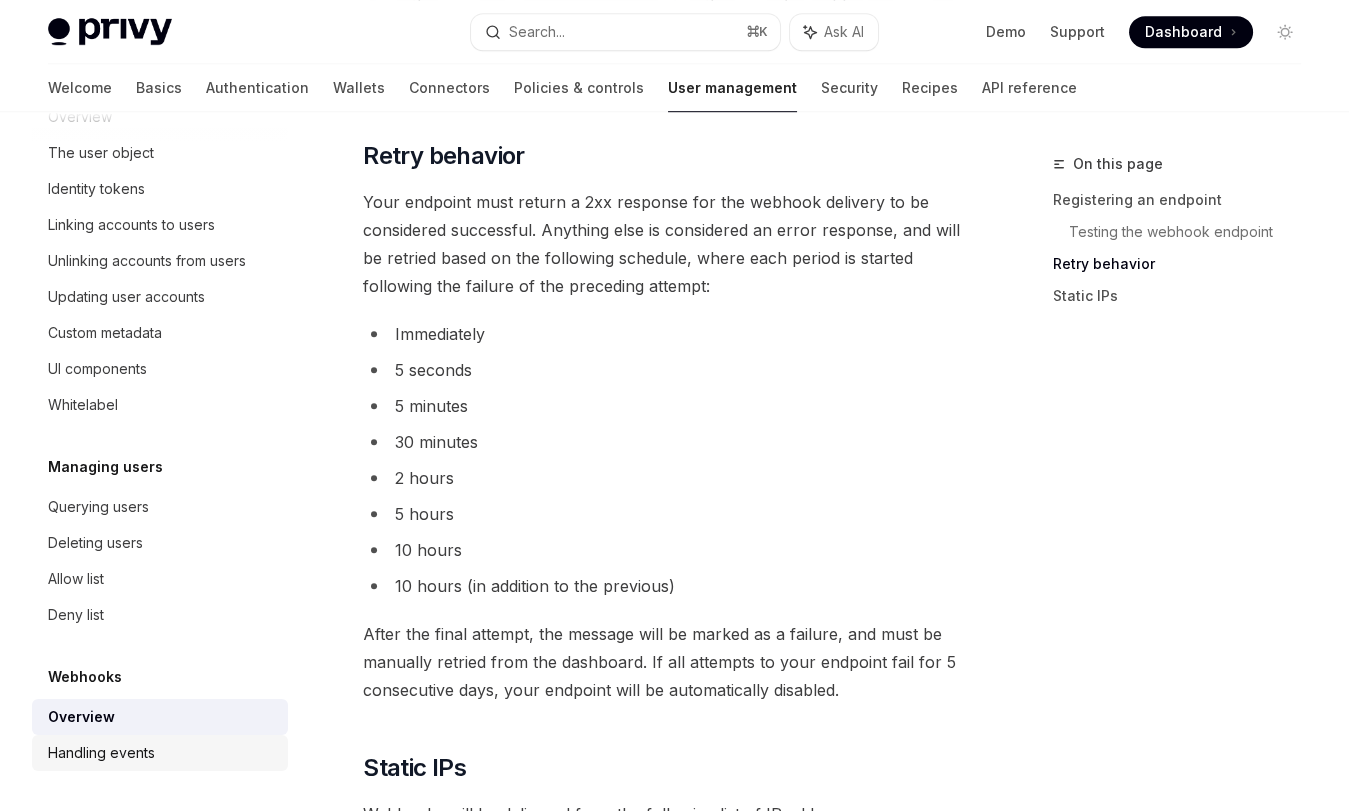 click on "Handling events" at bounding box center (101, 753) 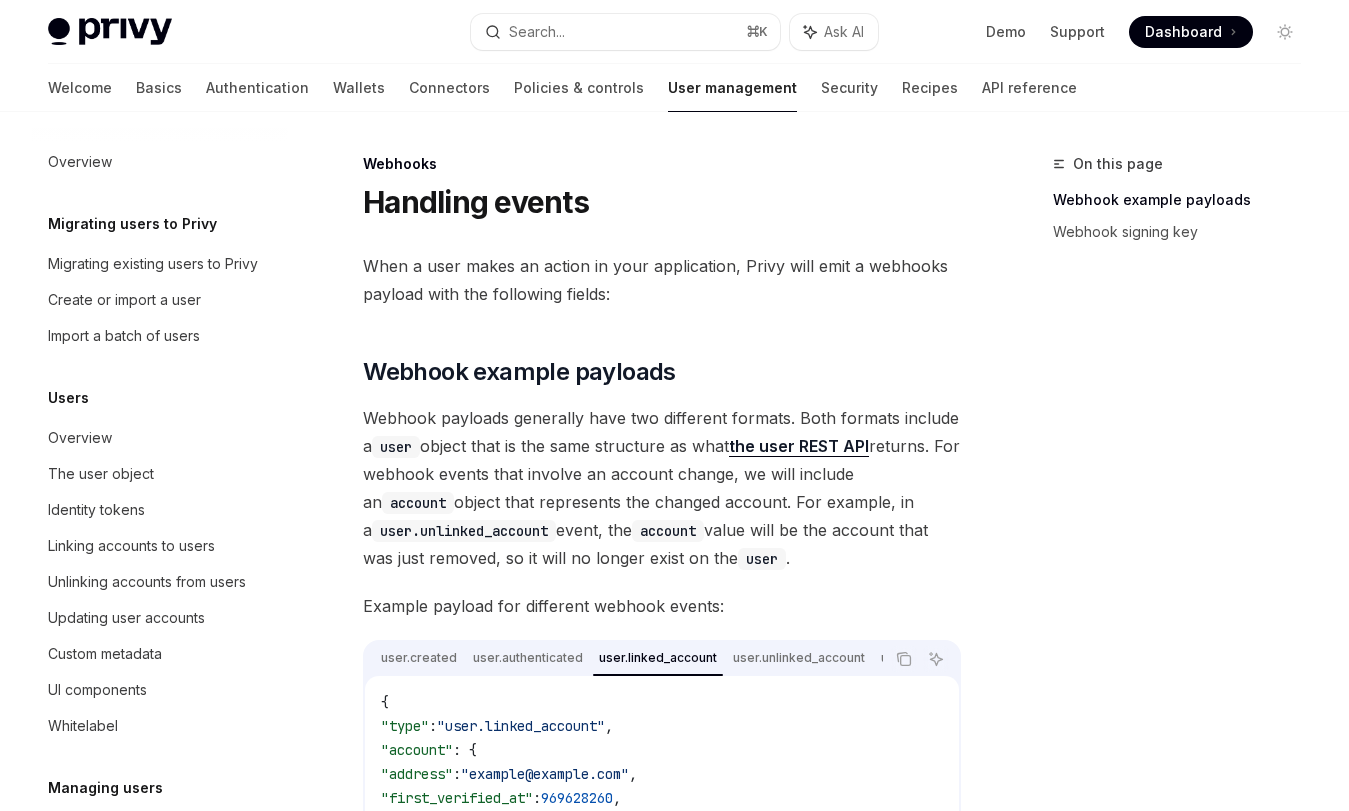 scroll, scrollTop: 0, scrollLeft: 0, axis: both 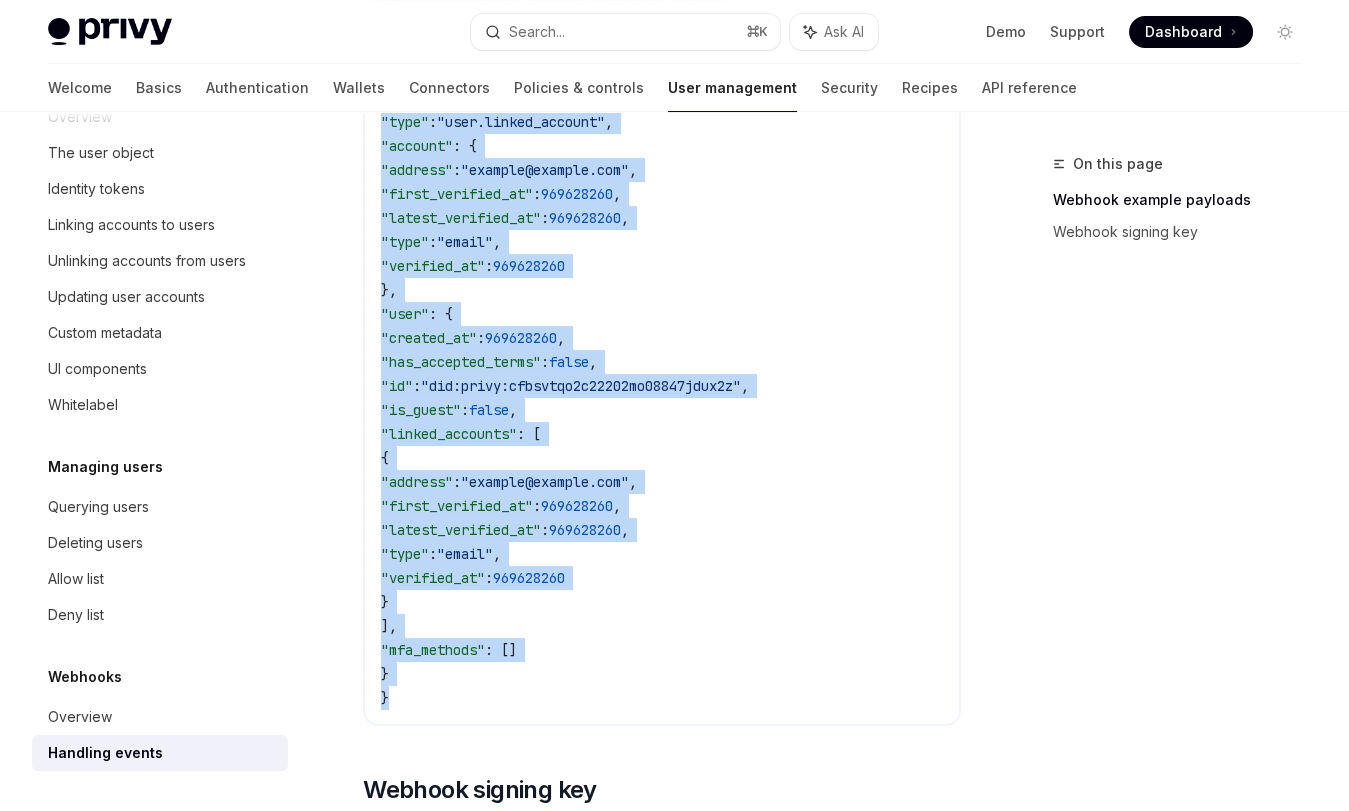 drag, startPoint x: 382, startPoint y: 281, endPoint x: 443, endPoint y: 709, distance: 432.3251 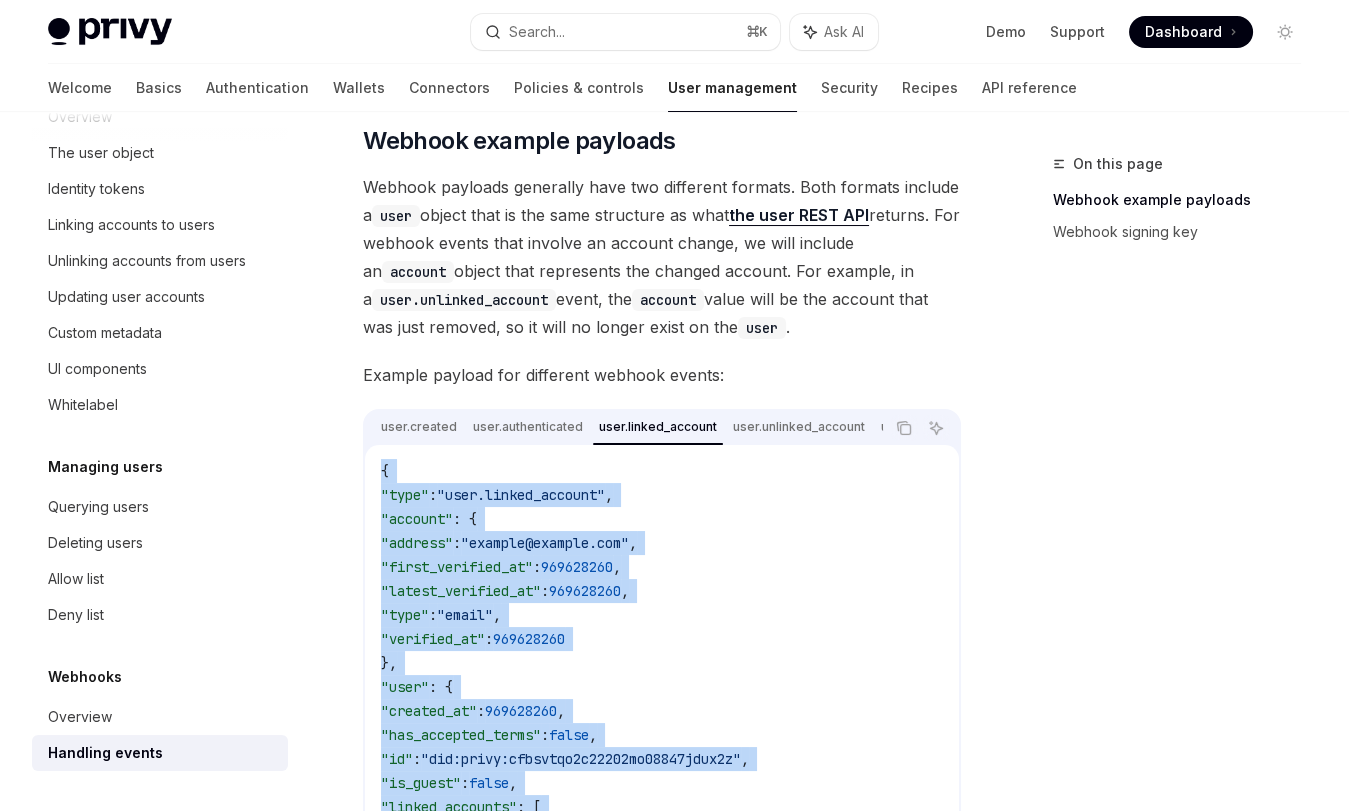 scroll, scrollTop: 243, scrollLeft: 0, axis: vertical 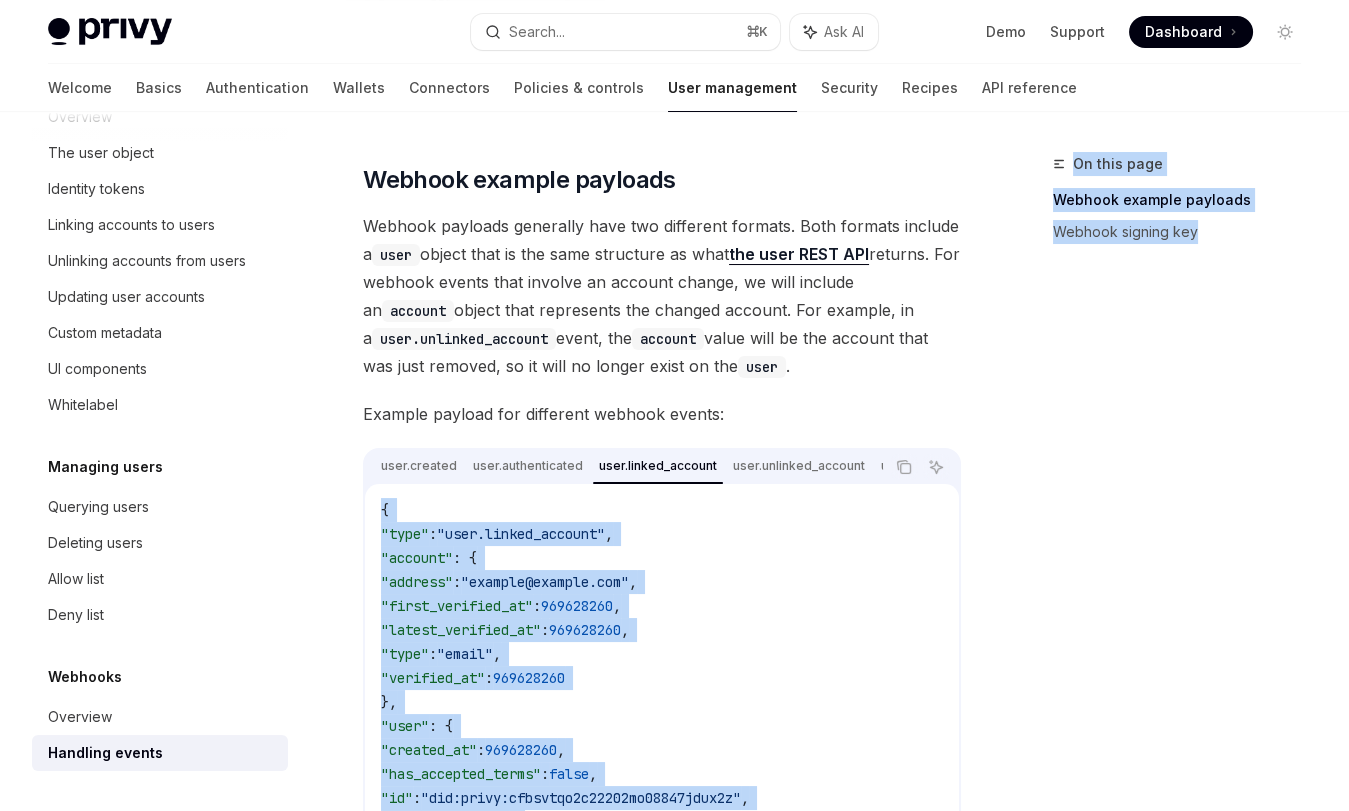 drag, startPoint x: 533, startPoint y: 491, endPoint x: 1097, endPoint y: 509, distance: 564.2872 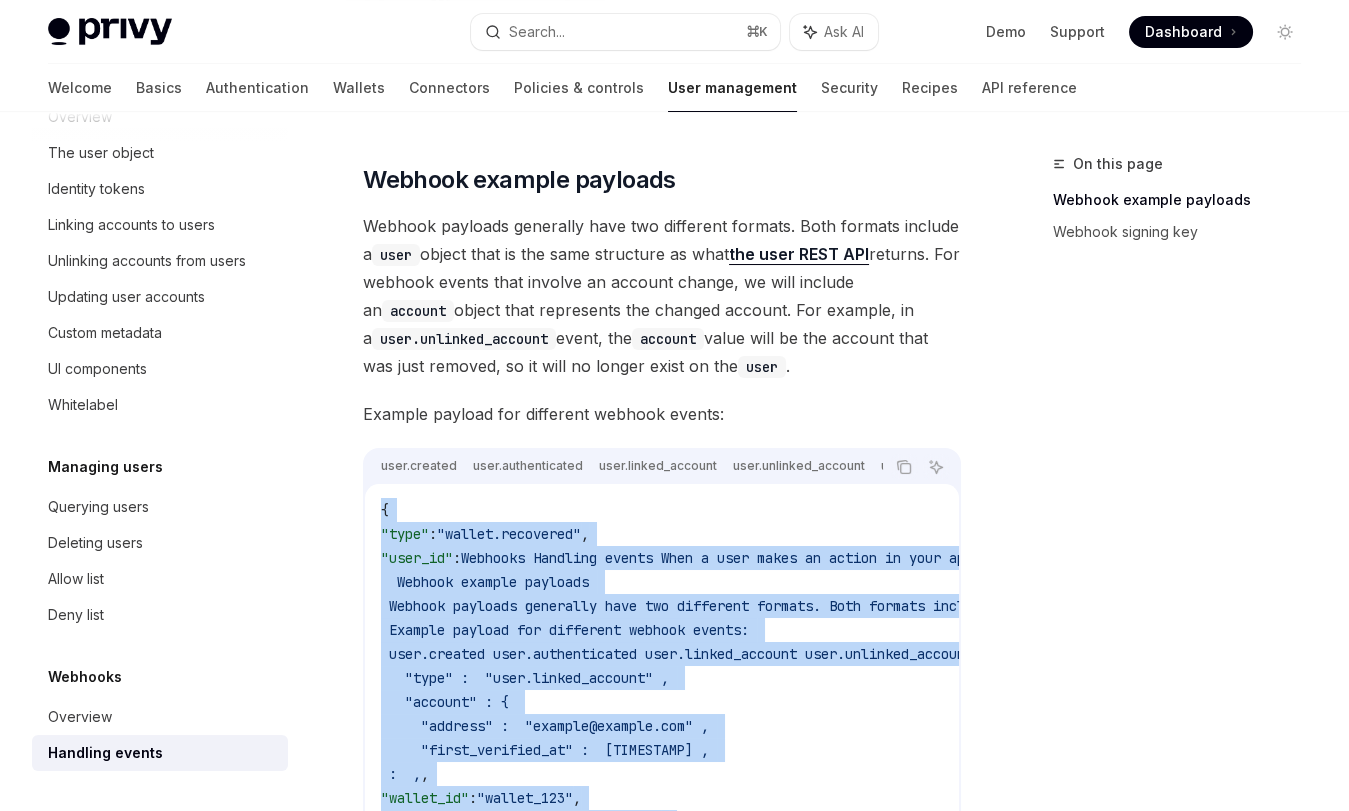 drag, startPoint x: 398, startPoint y: 631, endPoint x: 383, endPoint y: 510, distance: 121.92621 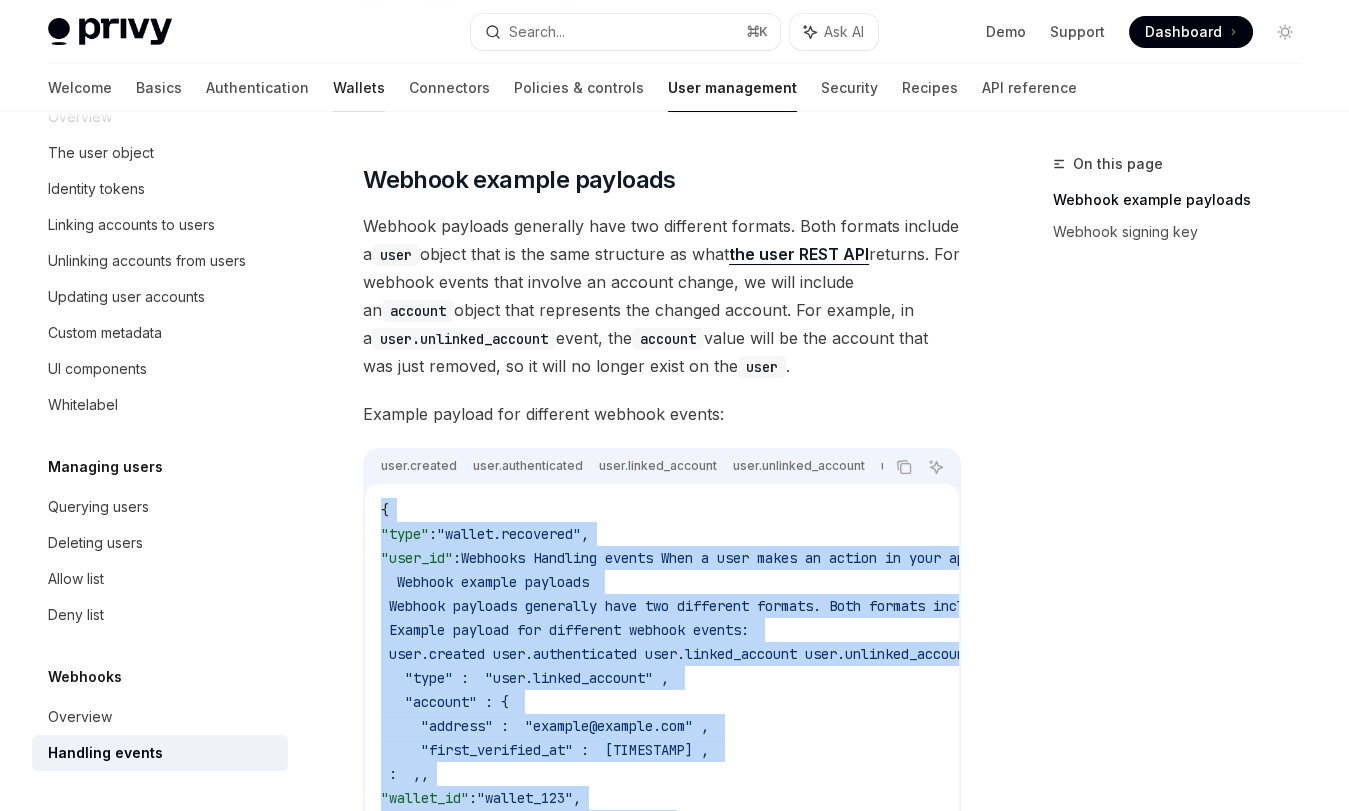 click on "Wallets" at bounding box center (359, 88) 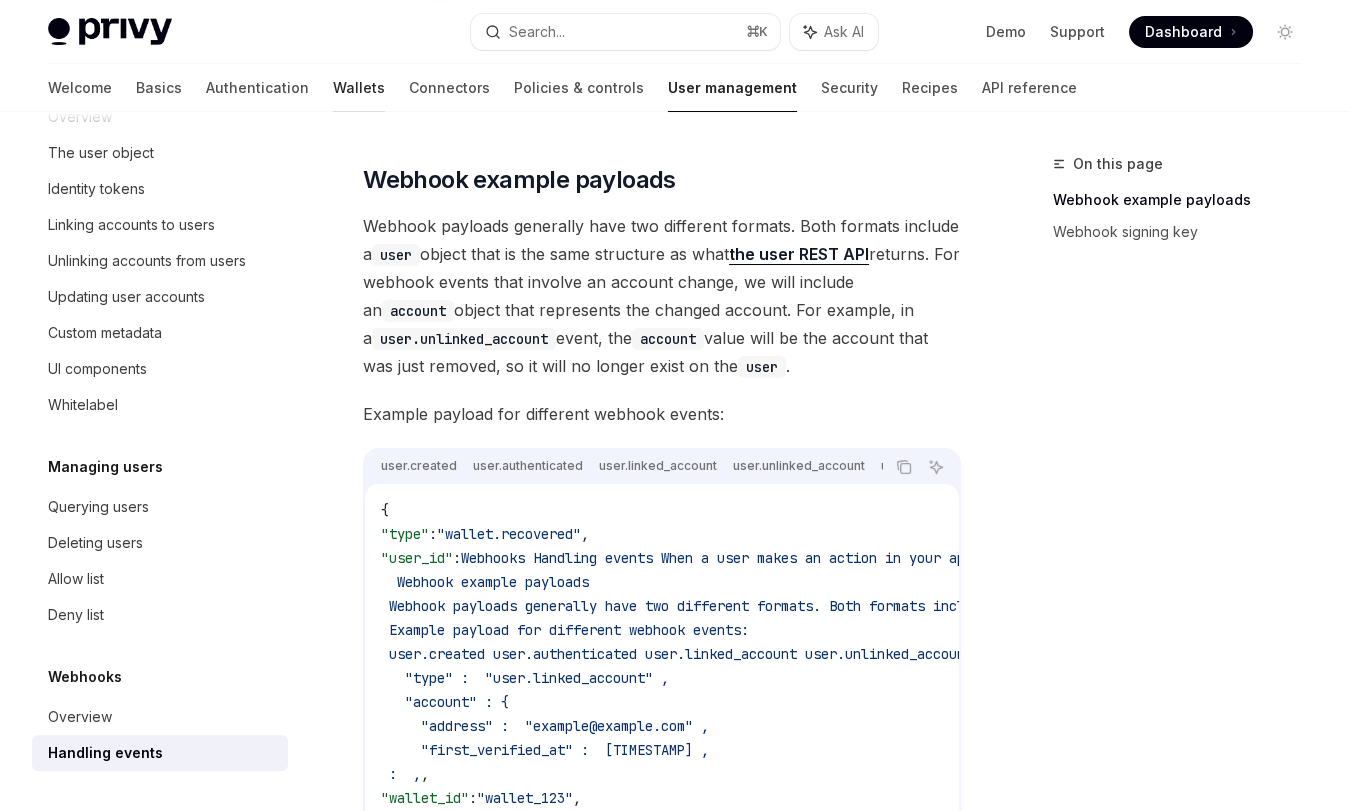 scroll, scrollTop: 0, scrollLeft: 0, axis: both 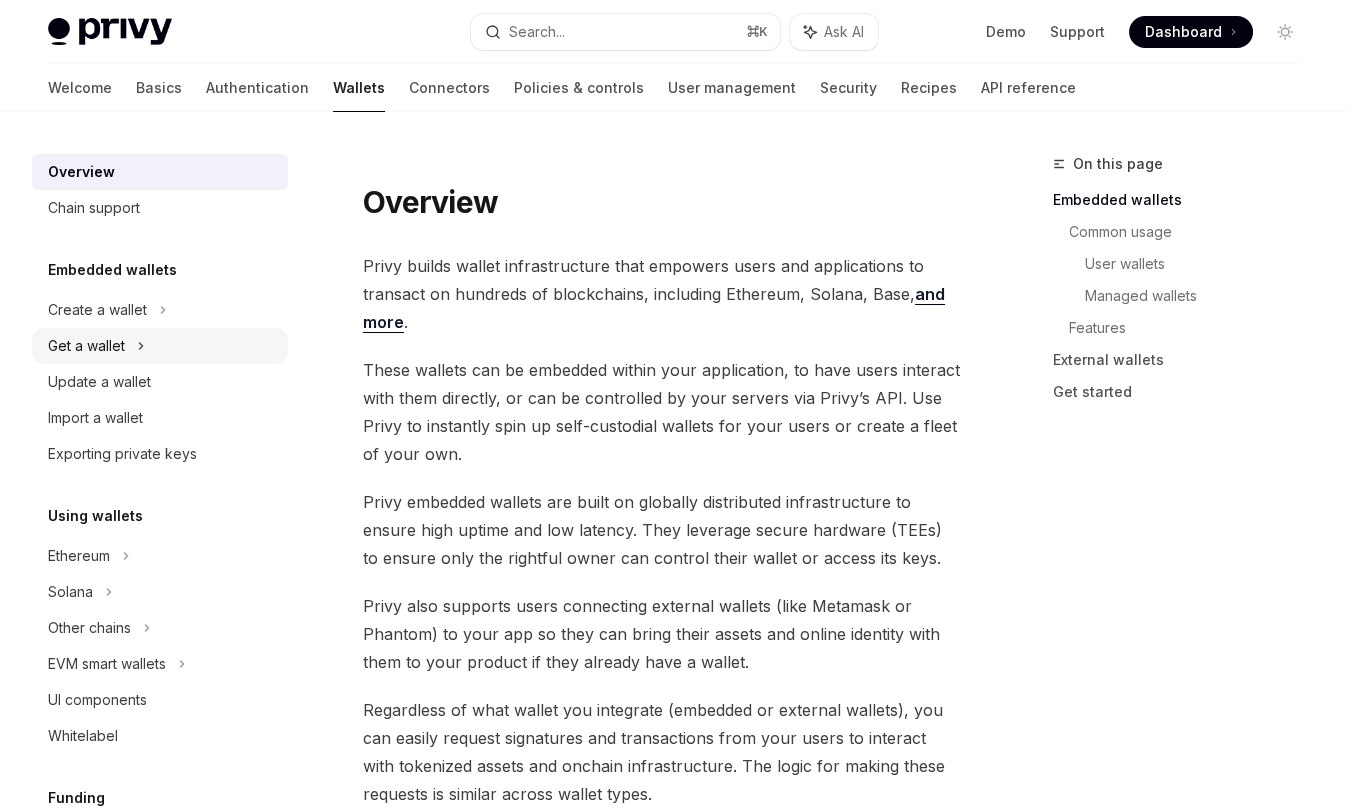 click on "Get a wallet" at bounding box center (86, 346) 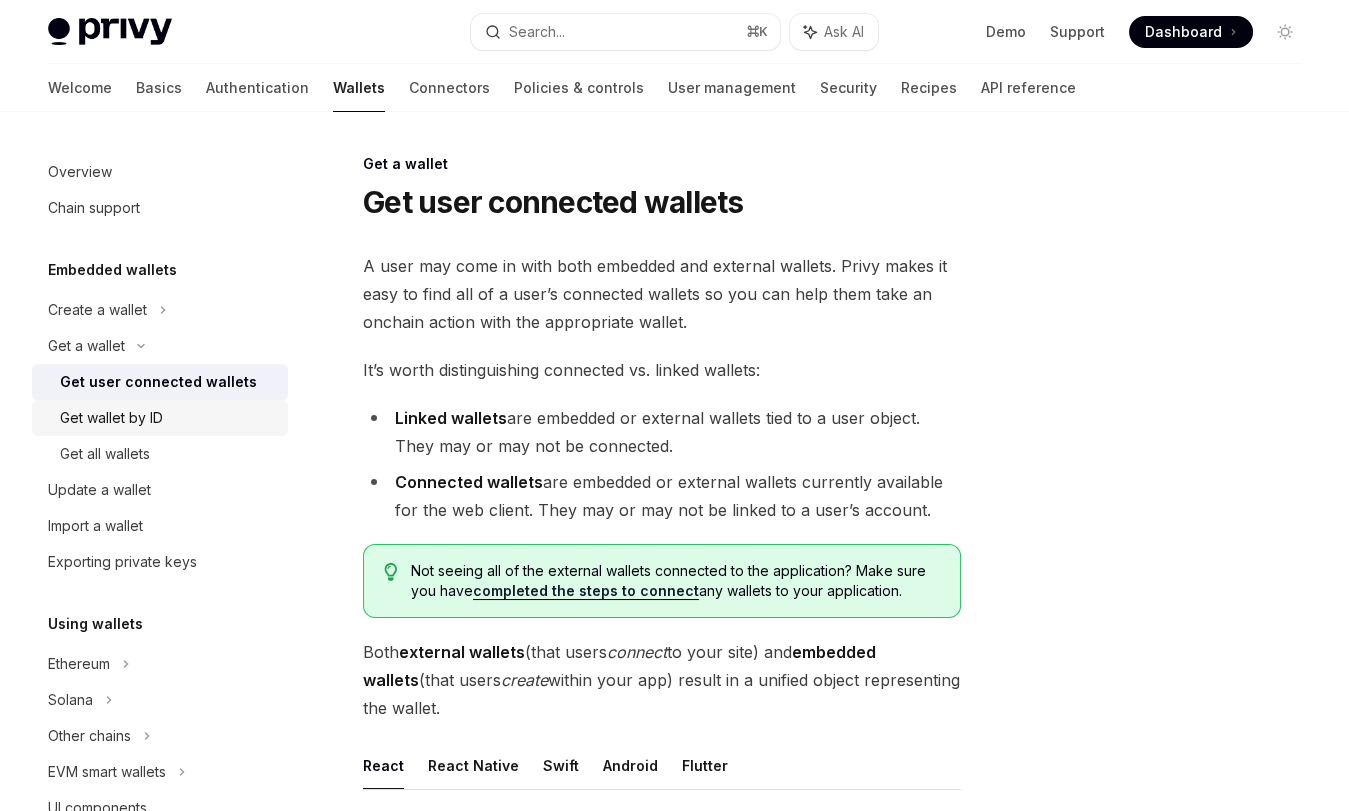 click on "Get wallet by ID" at bounding box center [111, 418] 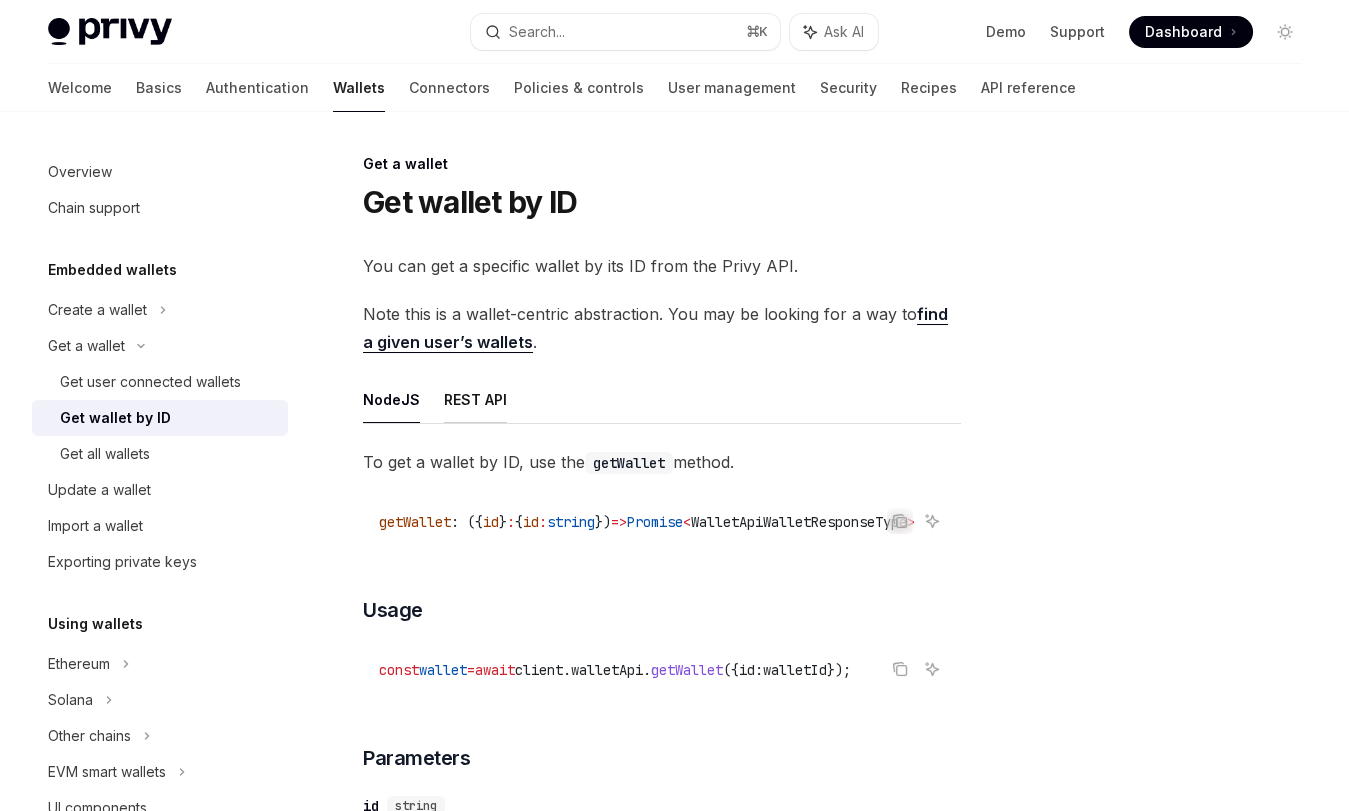click on "REST API" at bounding box center [475, 399] 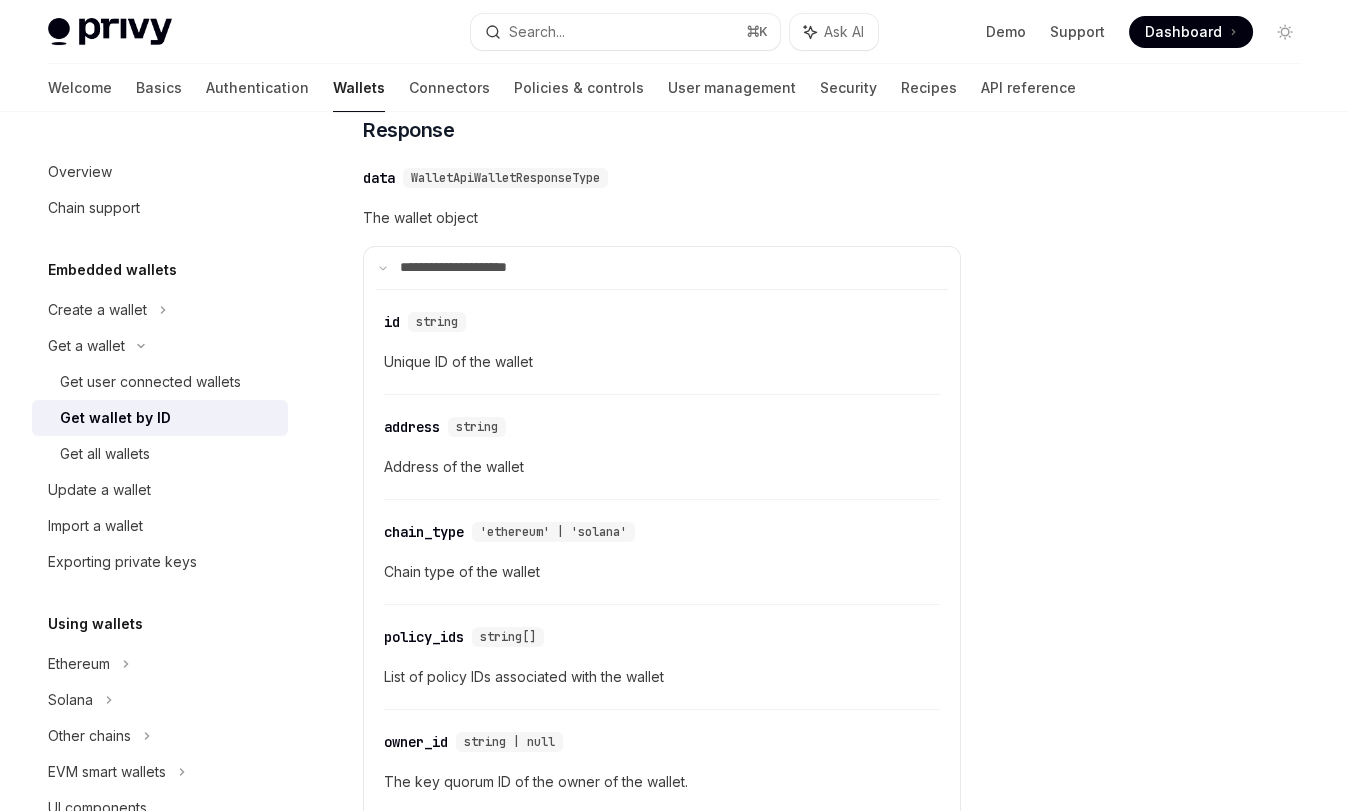 scroll, scrollTop: 478, scrollLeft: 0, axis: vertical 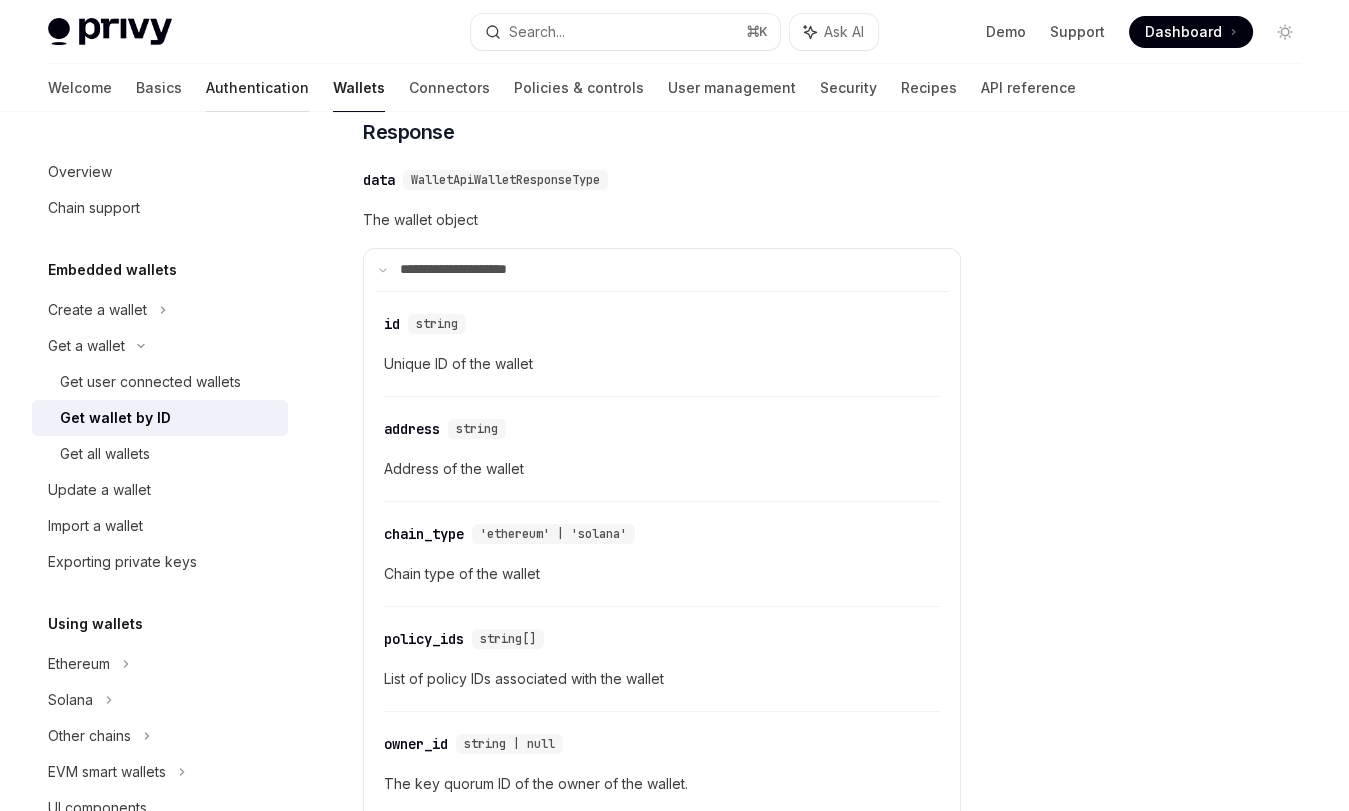 click on "Authentication" at bounding box center [257, 88] 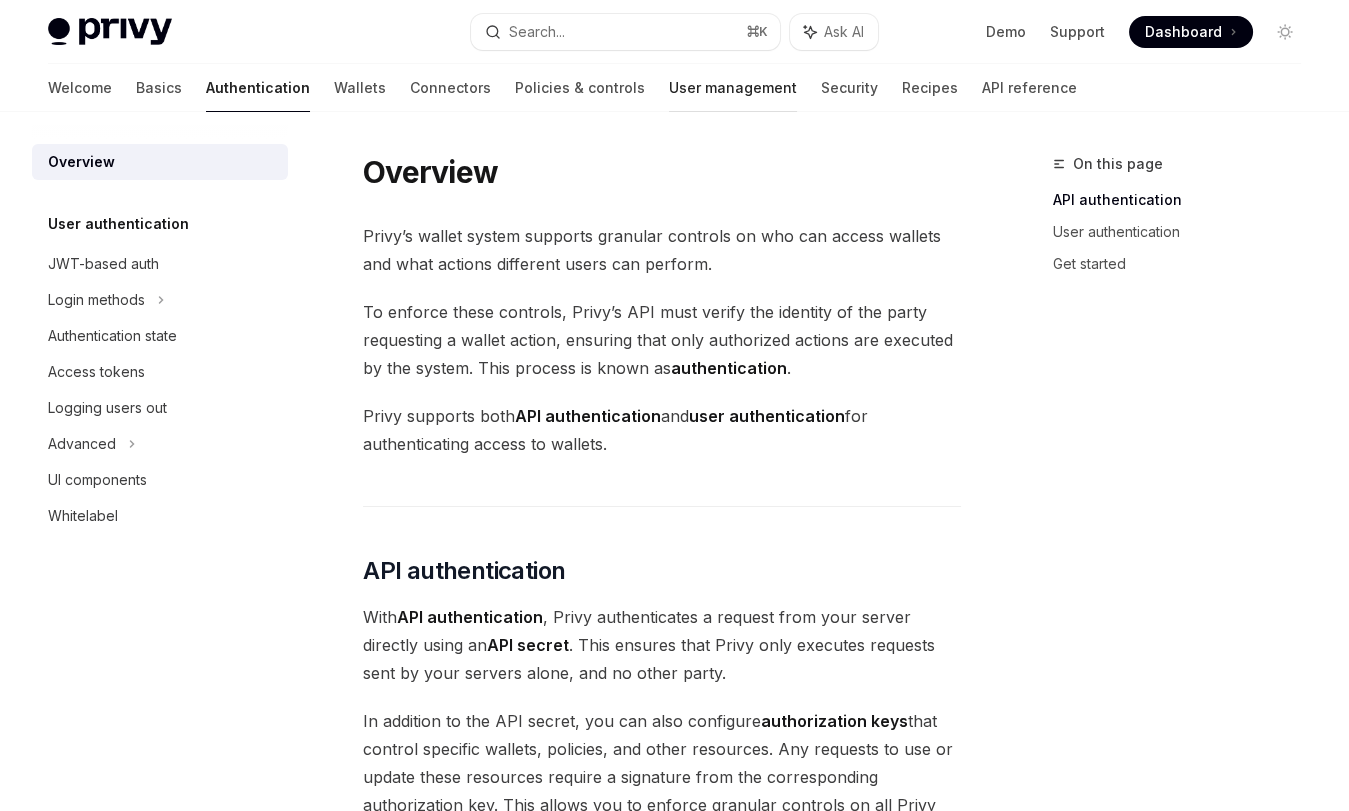 click on "User management" at bounding box center (733, 88) 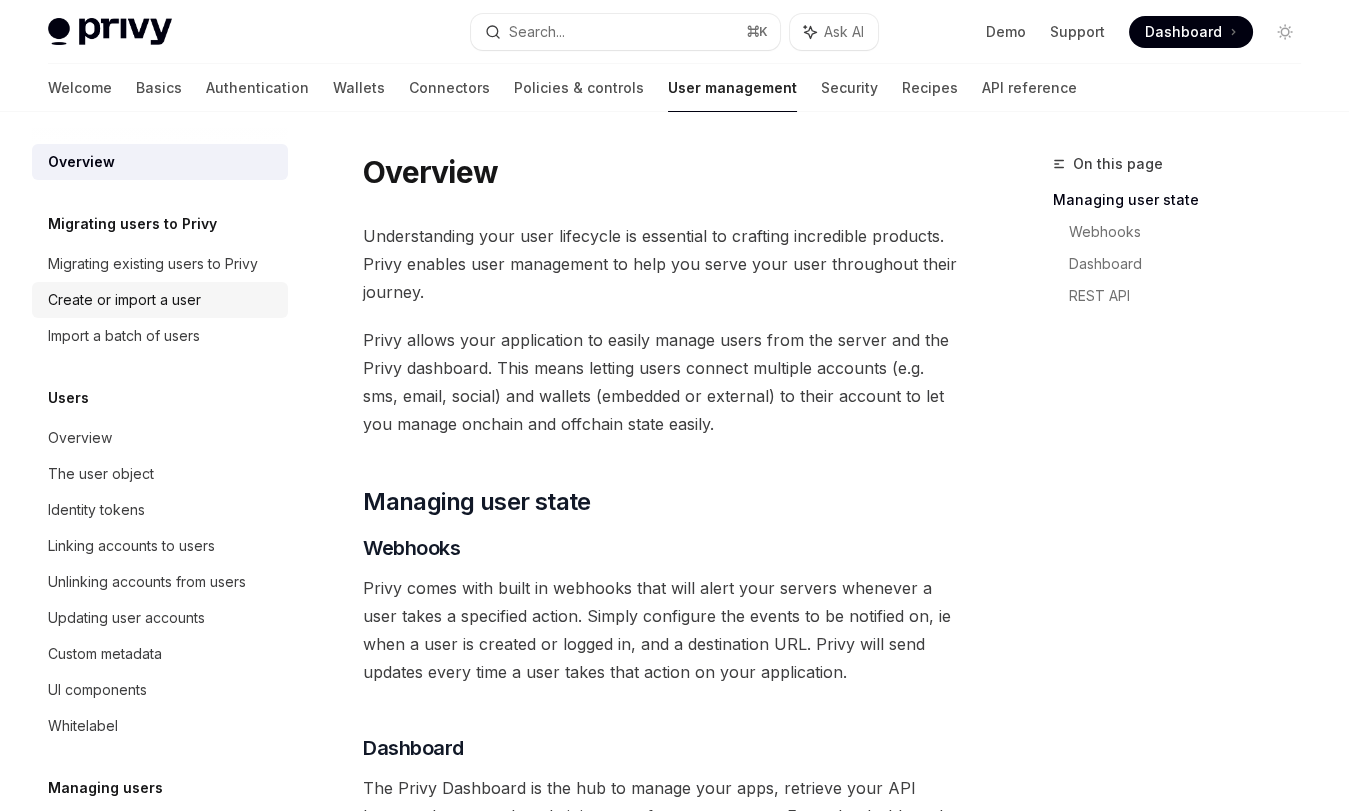 click on "Create or import a user" at bounding box center (124, 300) 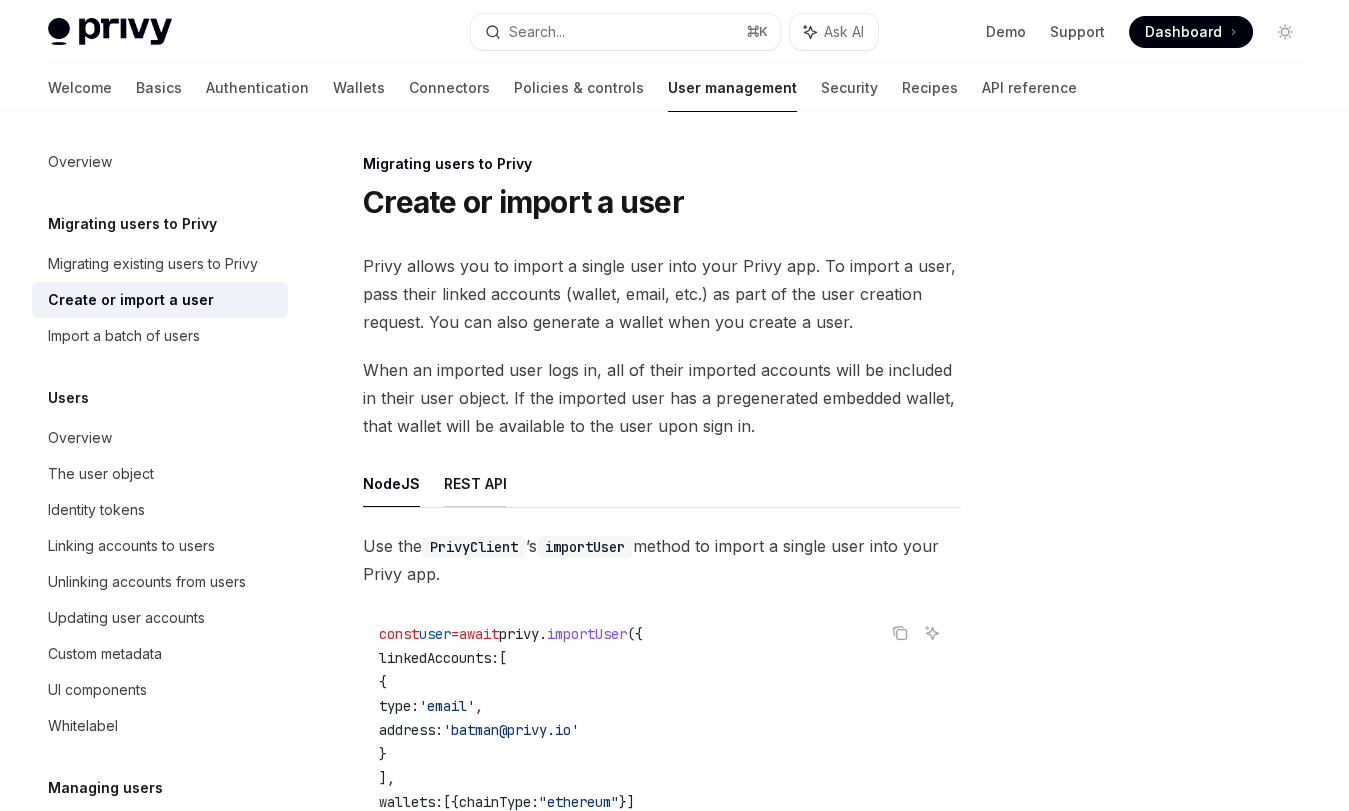 click on "REST API" at bounding box center (475, 483) 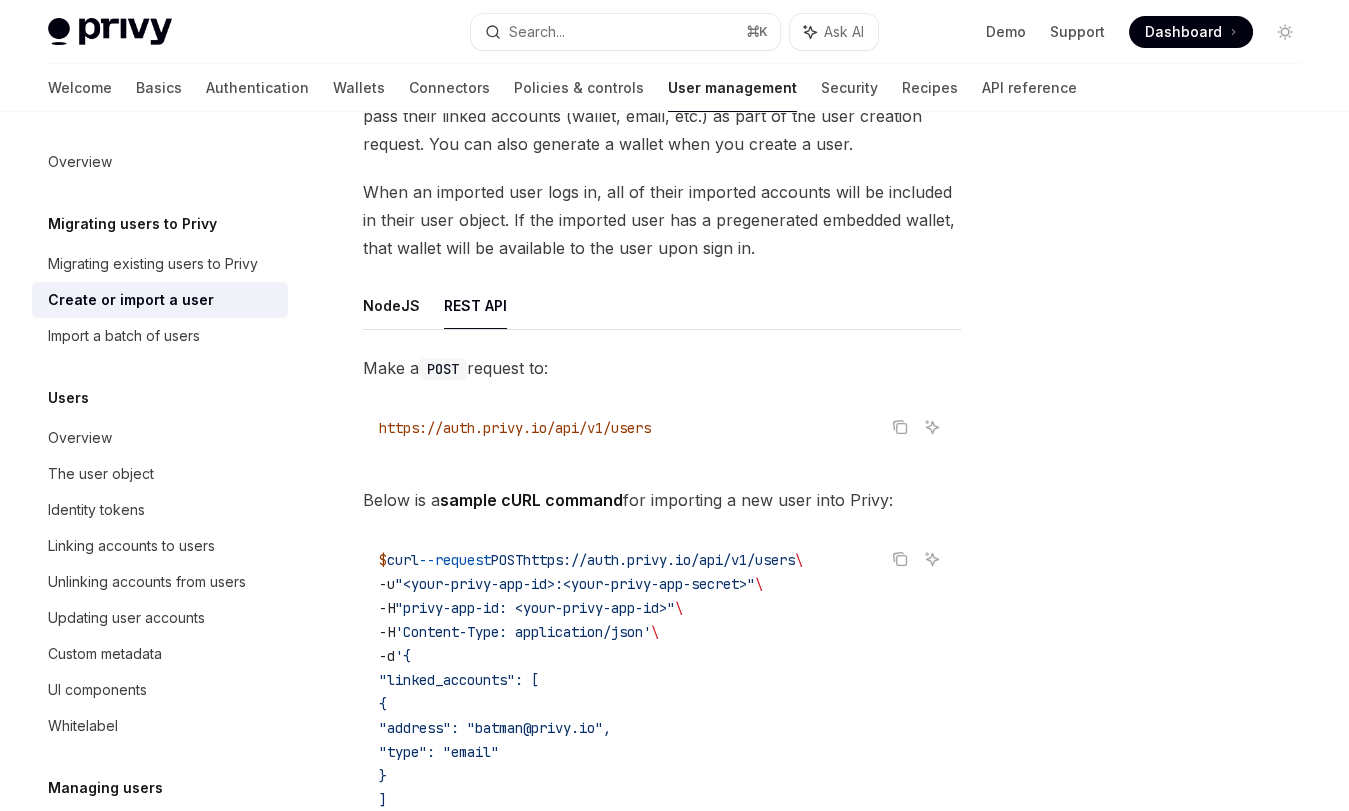 scroll, scrollTop: 196, scrollLeft: 0, axis: vertical 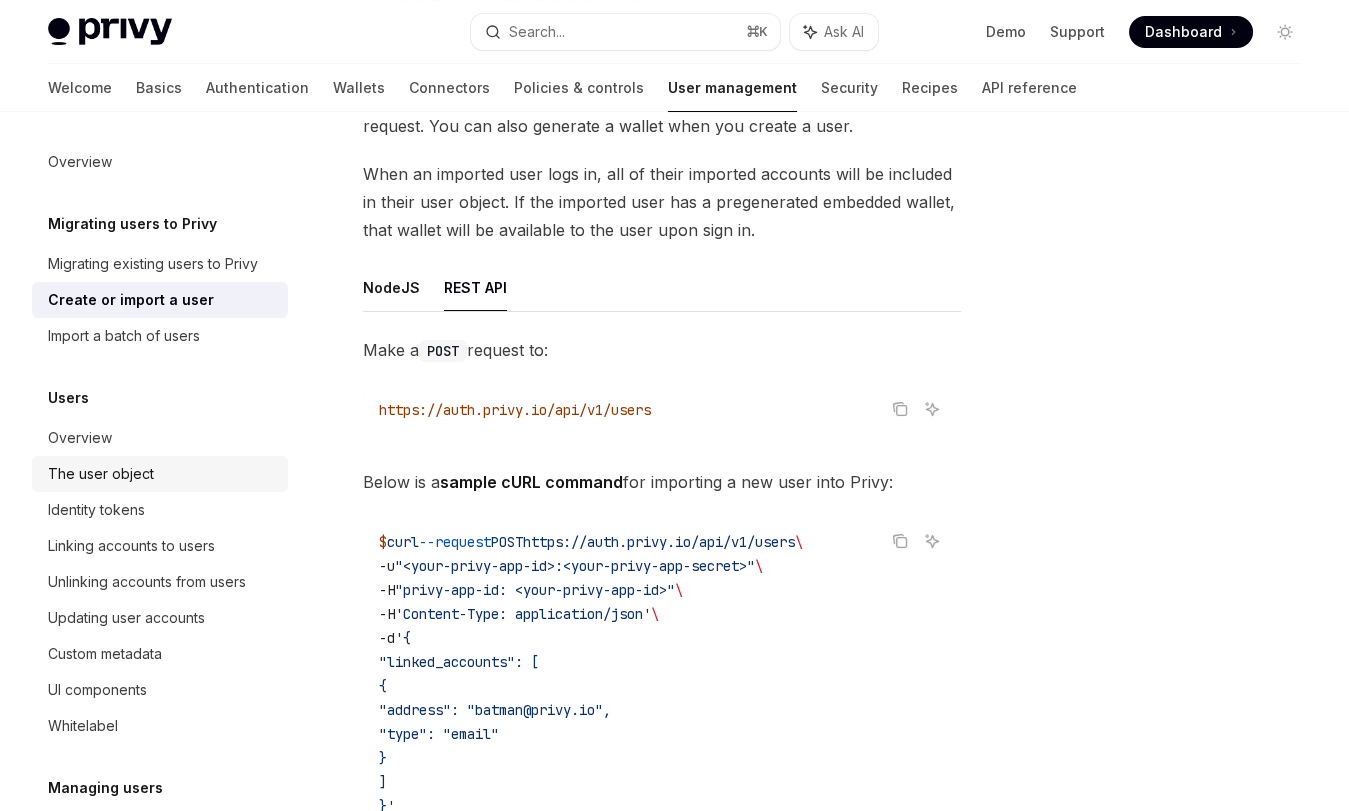 click on "The user object" at bounding box center (101, 474) 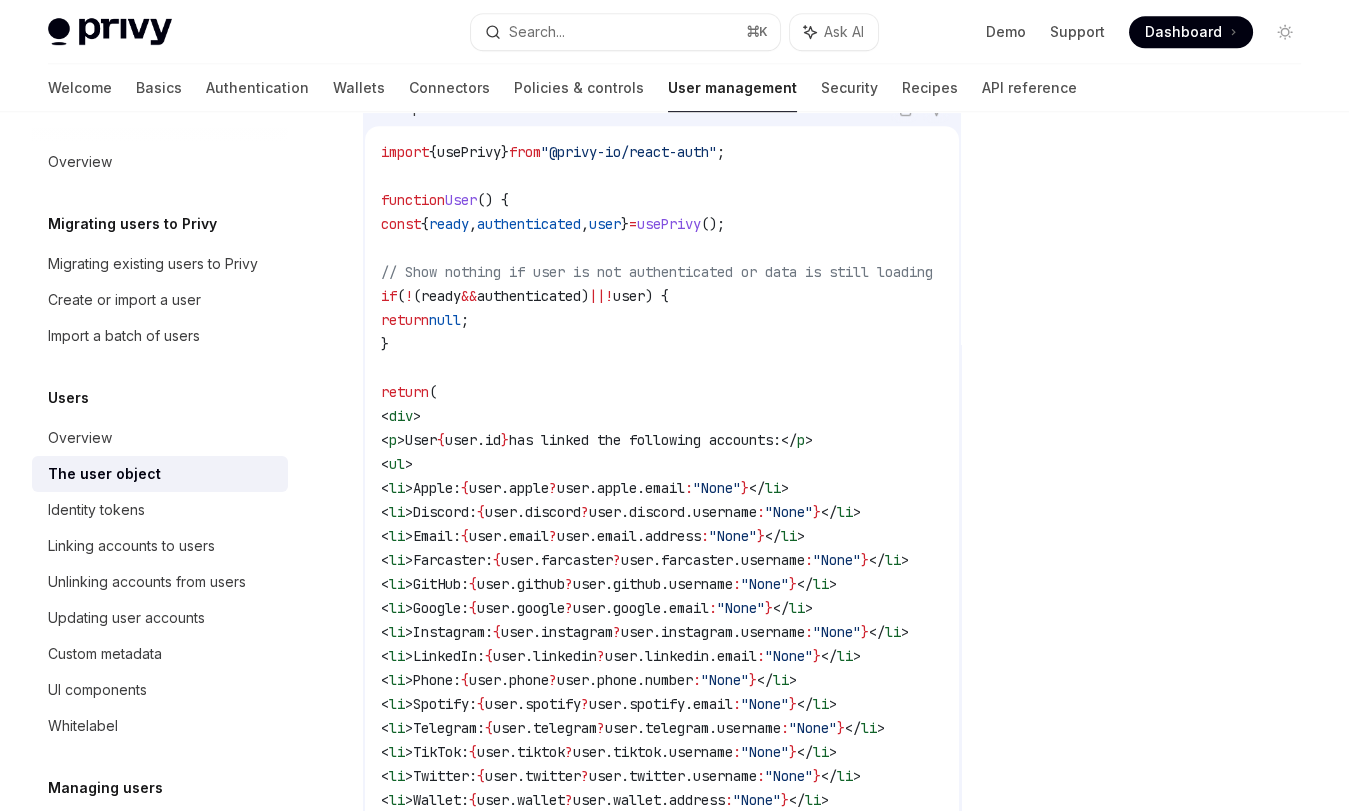 scroll, scrollTop: 1942, scrollLeft: 0, axis: vertical 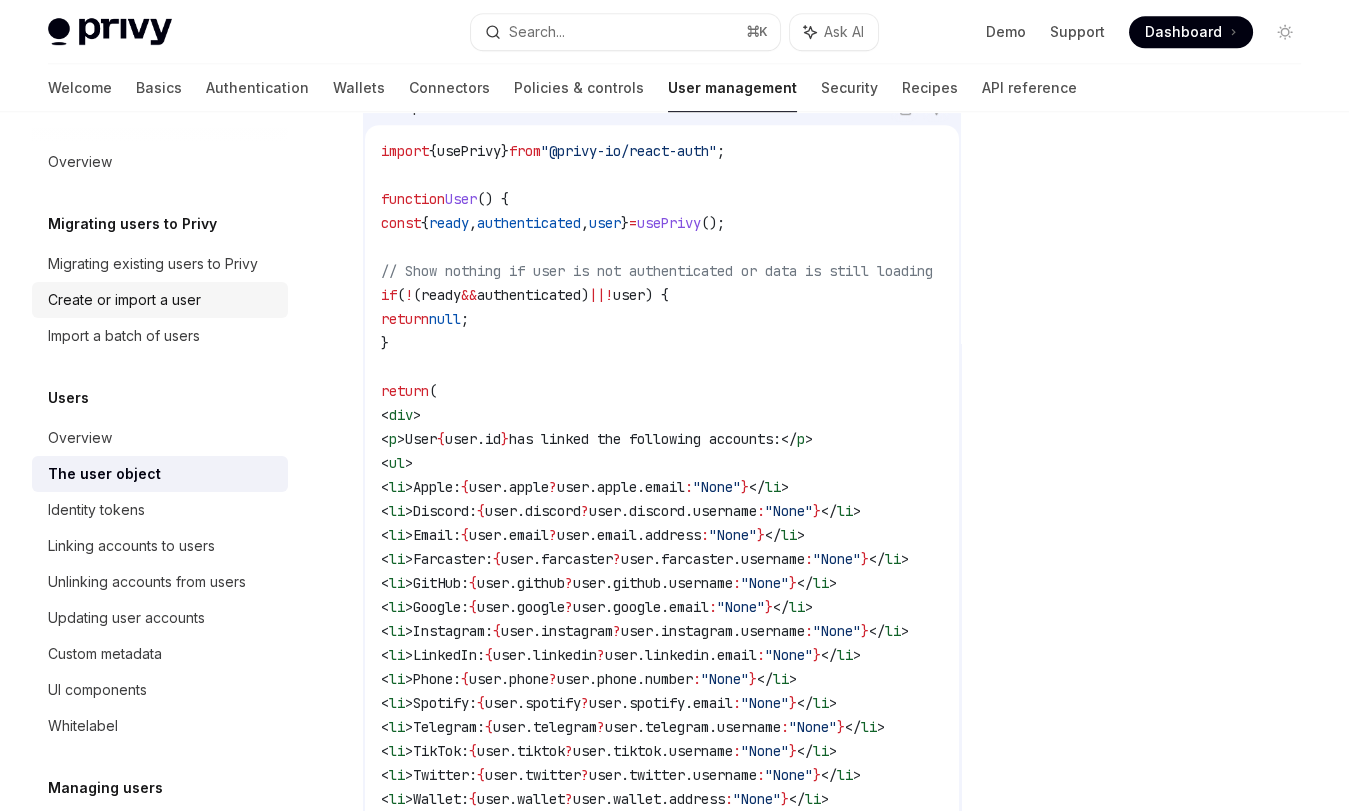 click on "Create or import a user" at bounding box center (124, 300) 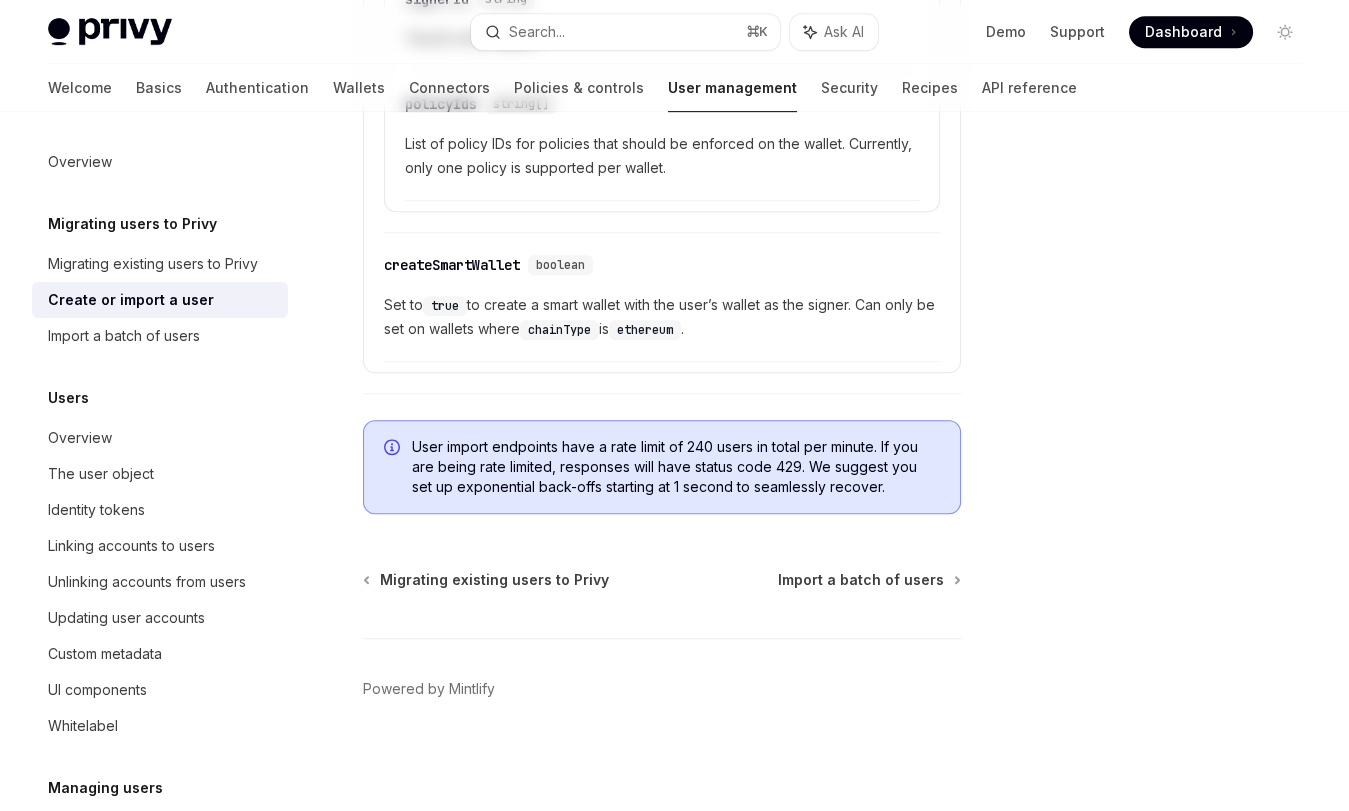 scroll, scrollTop: 0, scrollLeft: 0, axis: both 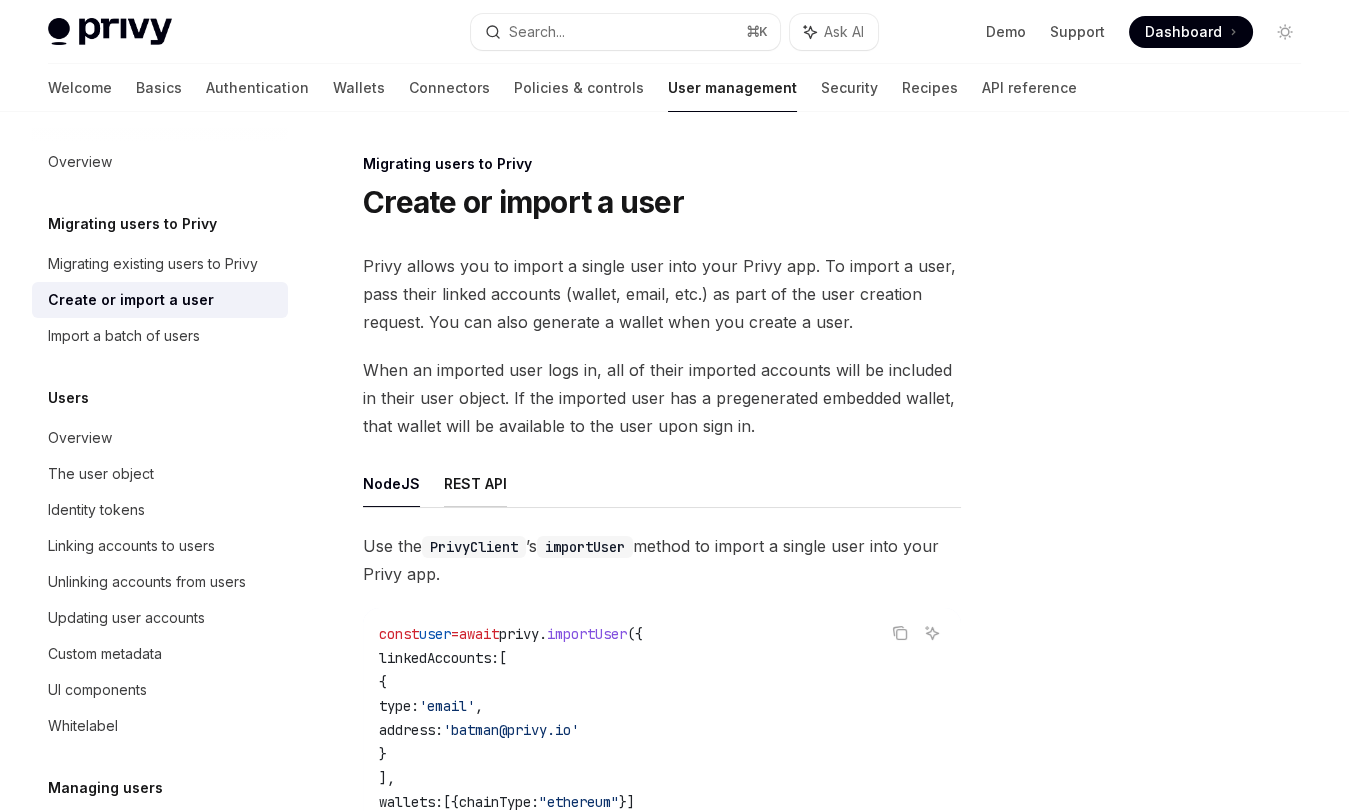click on "REST API" at bounding box center [475, 483] 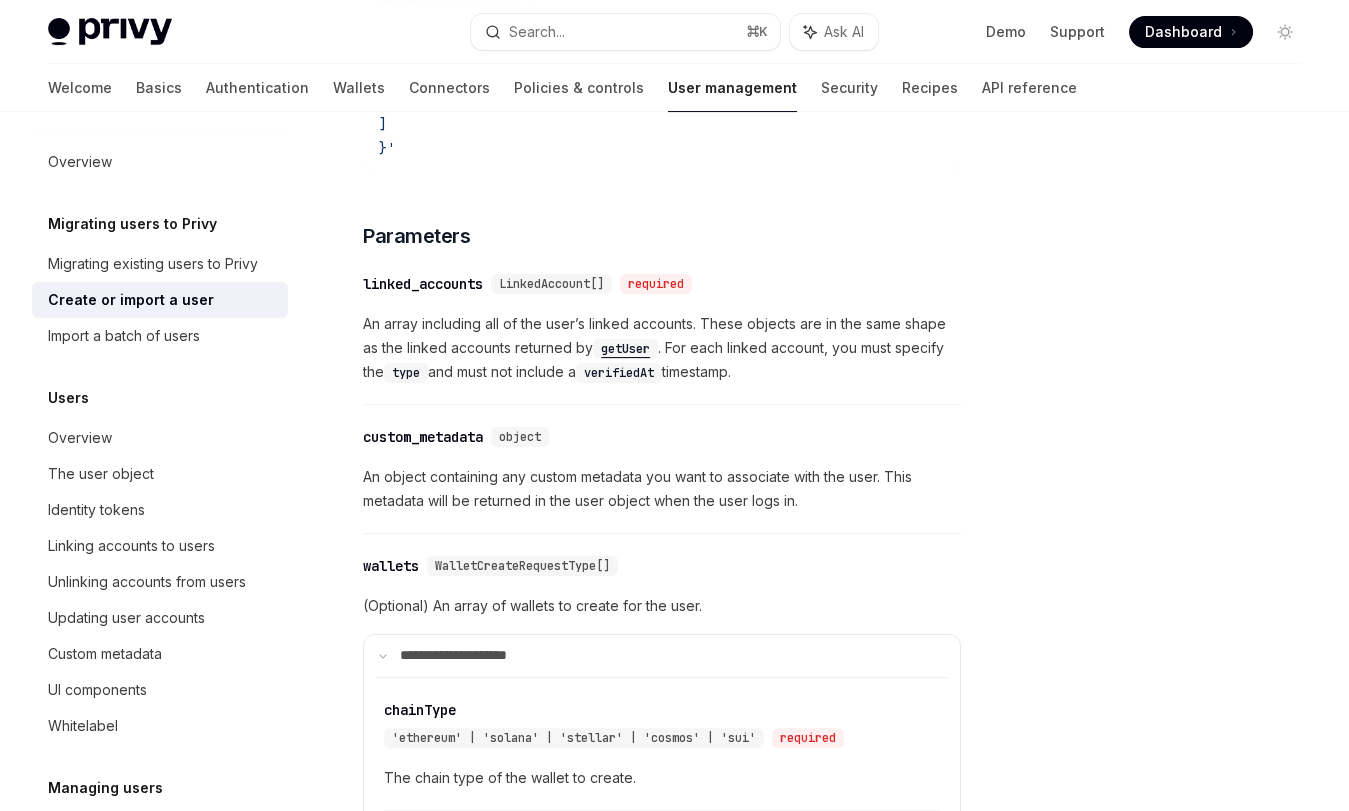 scroll, scrollTop: 810, scrollLeft: 0, axis: vertical 